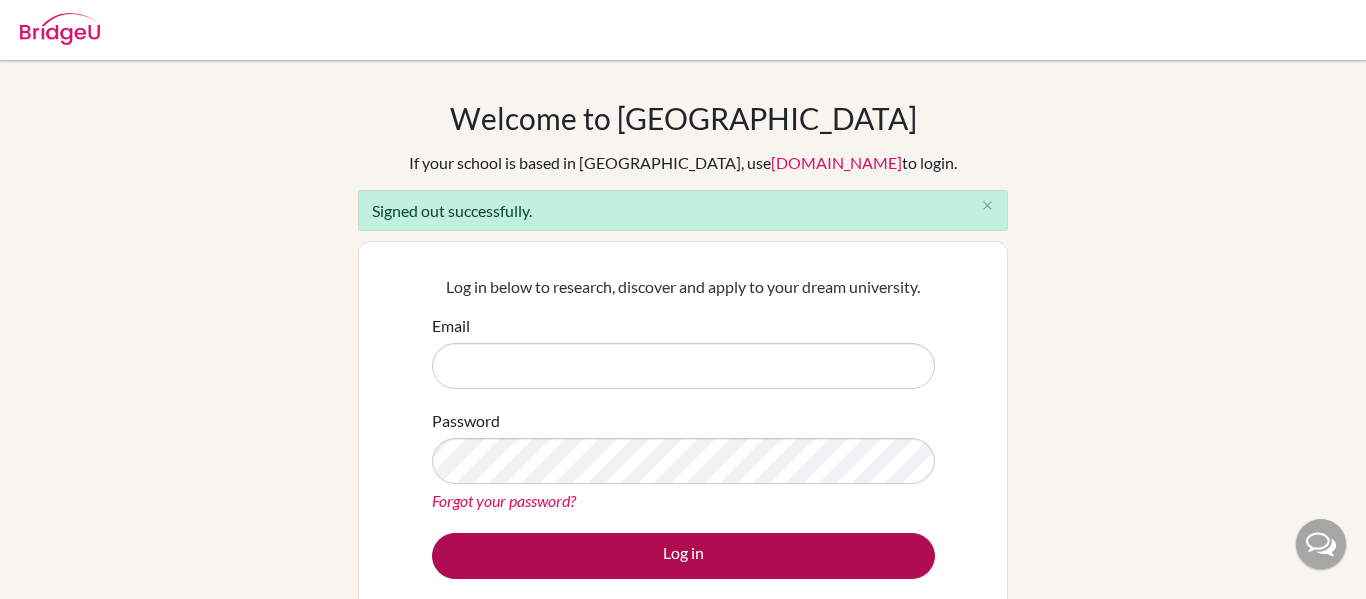 scroll, scrollTop: 0, scrollLeft: 0, axis: both 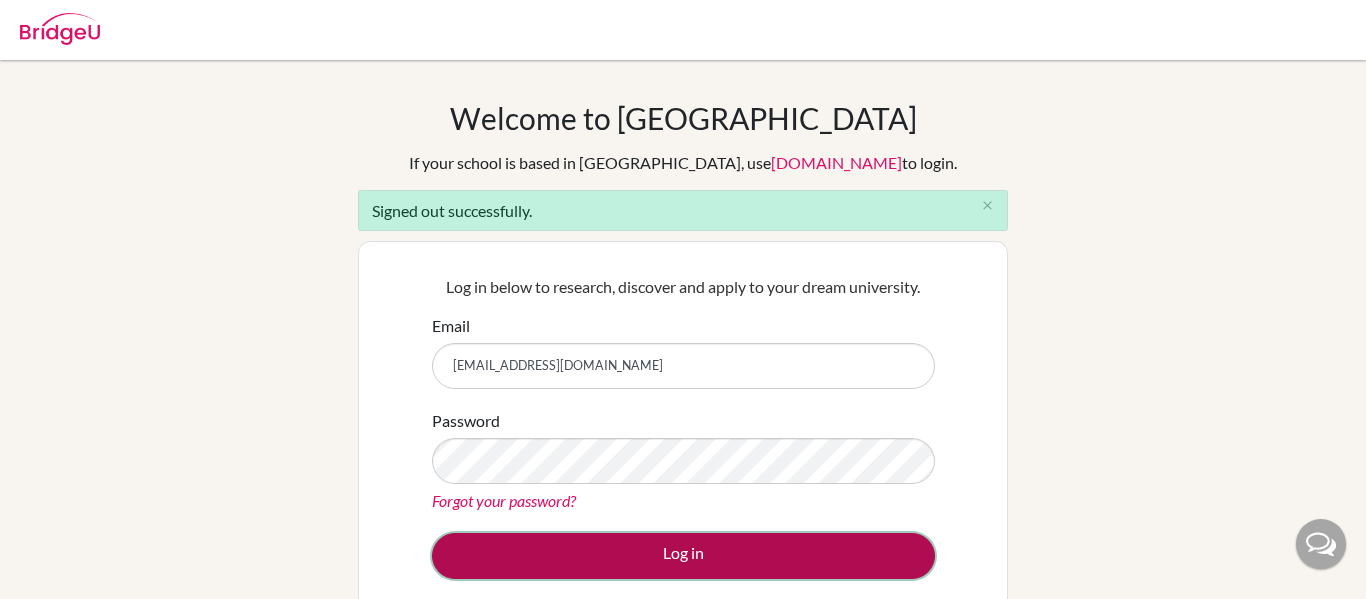 click on "Log in" at bounding box center (683, 556) 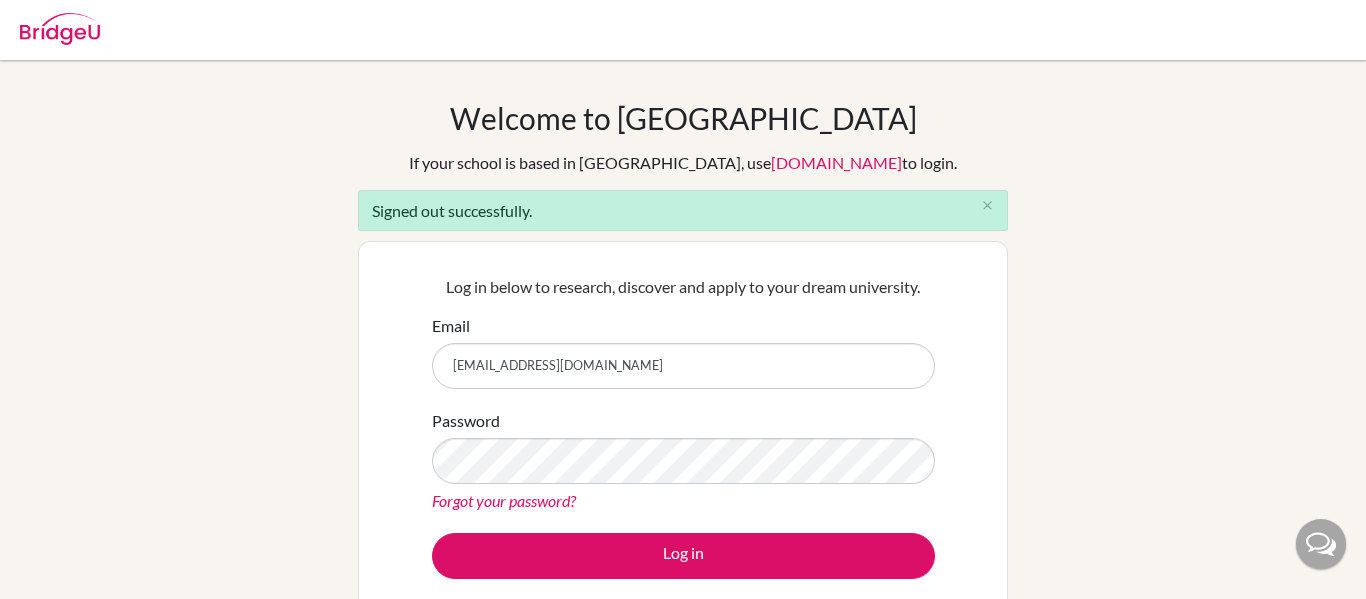 click on "docdave1979@gmail.com" at bounding box center (683, 366) 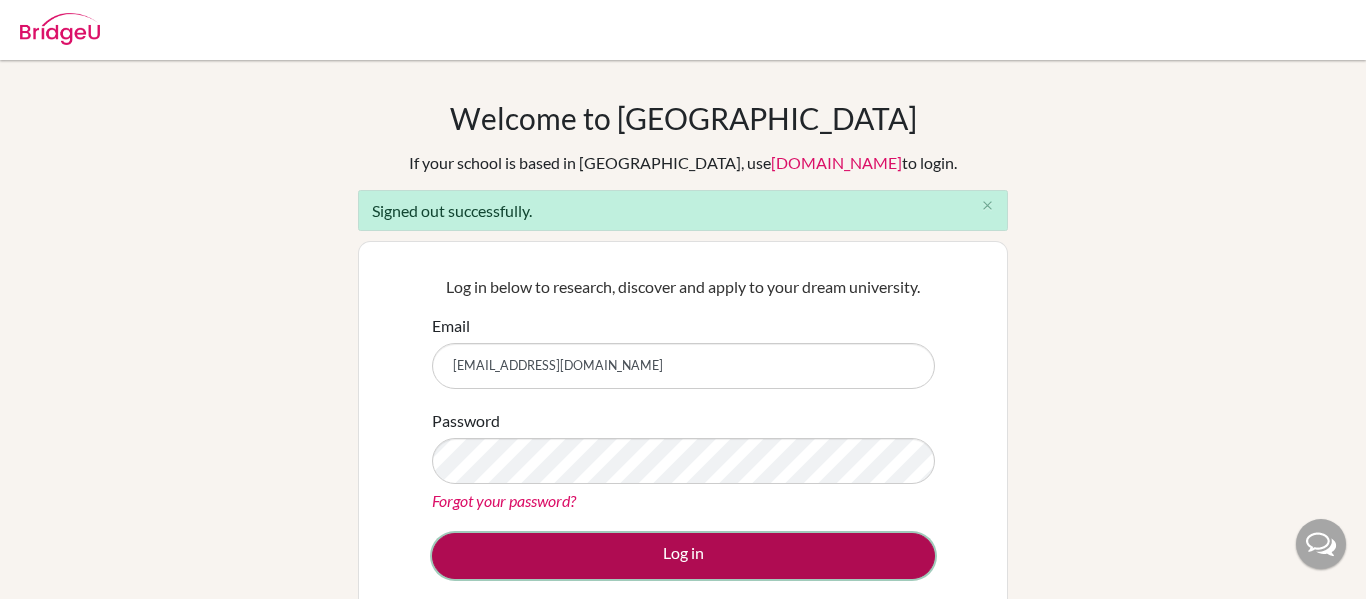 click on "Log in" at bounding box center (683, 556) 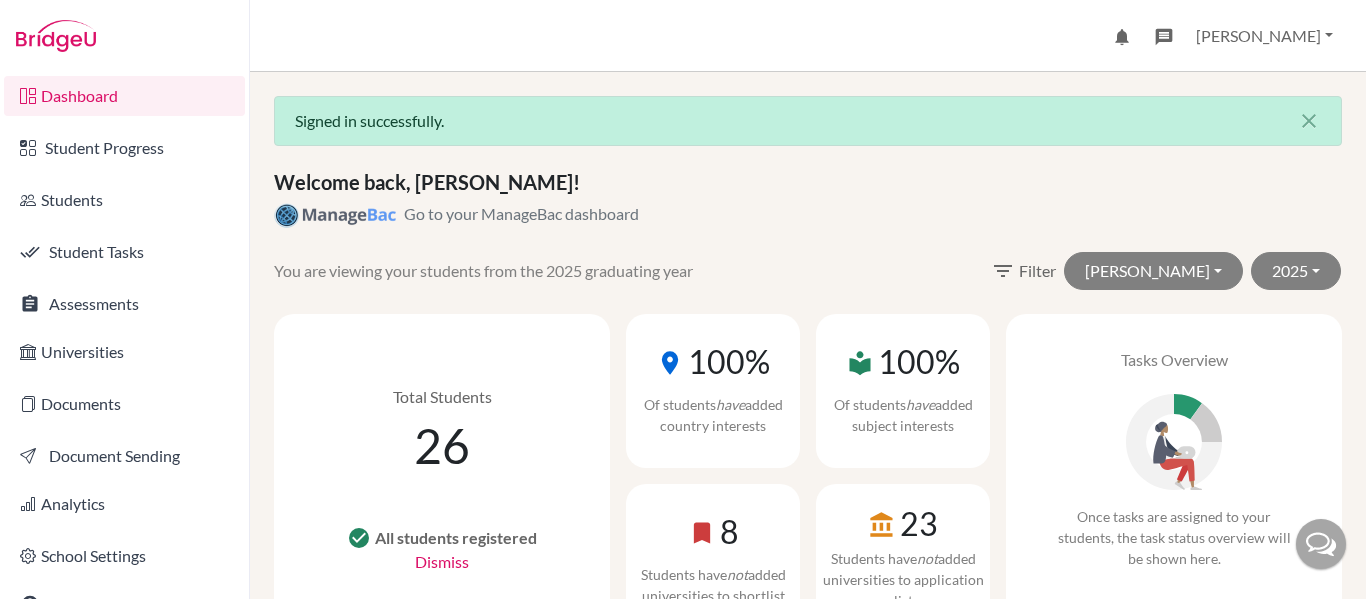scroll, scrollTop: 0, scrollLeft: 0, axis: both 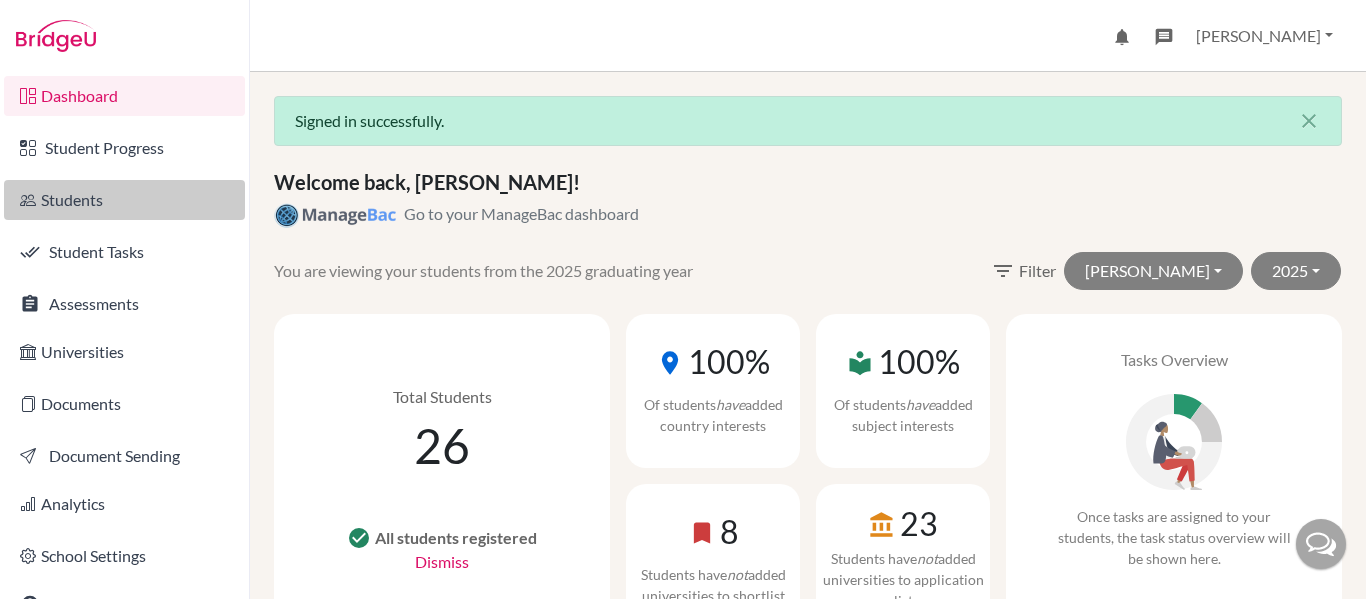 click on "Students" at bounding box center (124, 200) 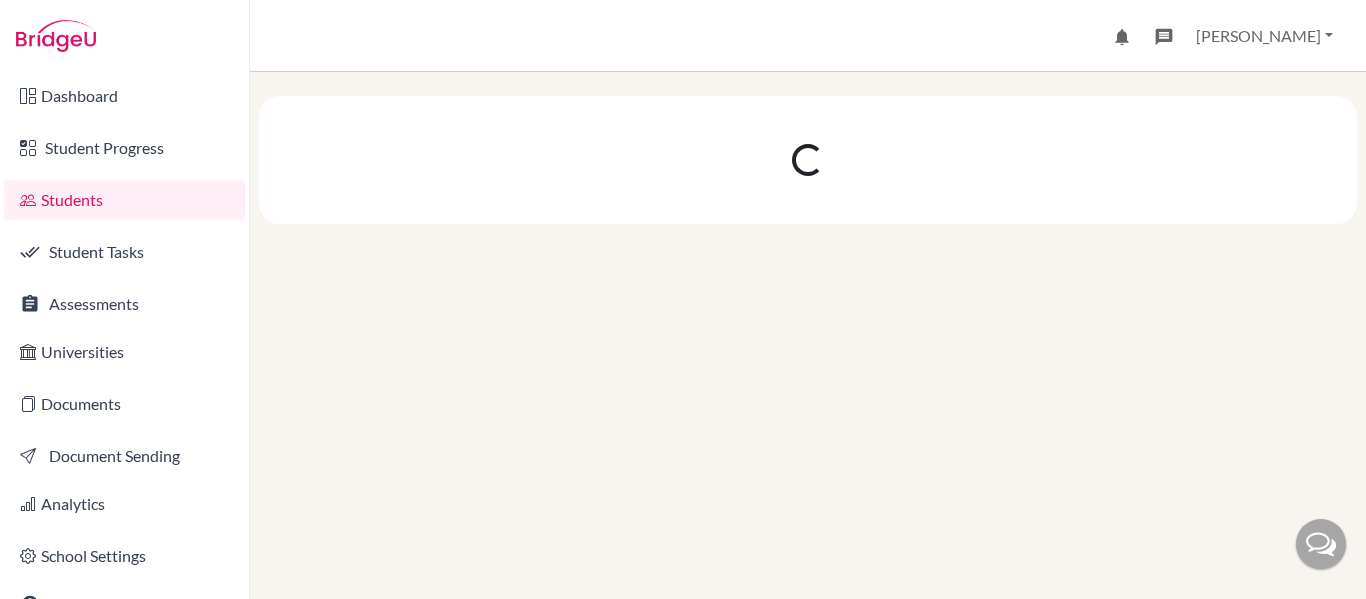 scroll, scrollTop: 0, scrollLeft: 0, axis: both 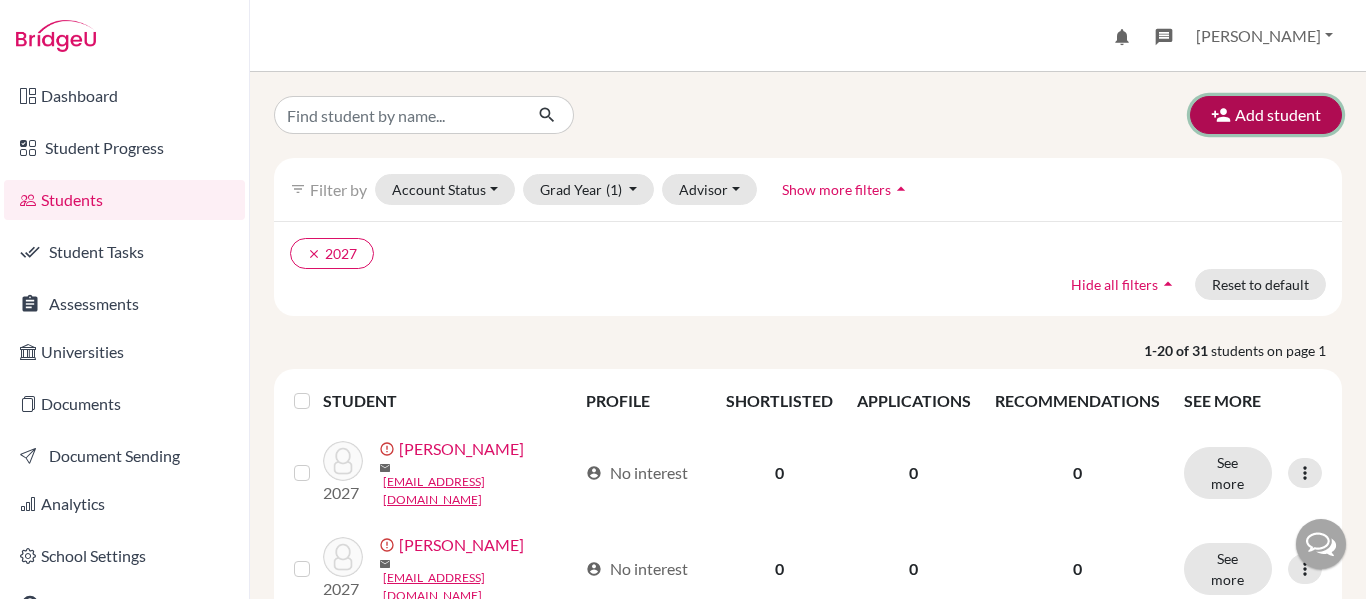 click on "Add student" at bounding box center (1266, 115) 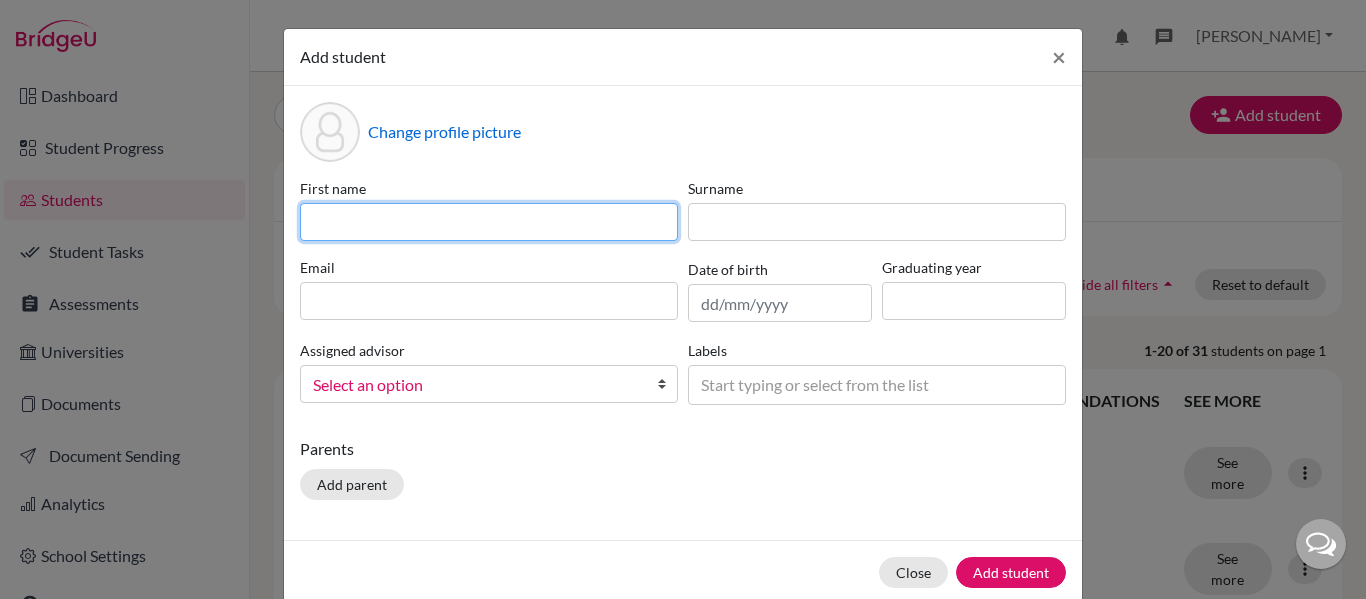 click at bounding box center (489, 222) 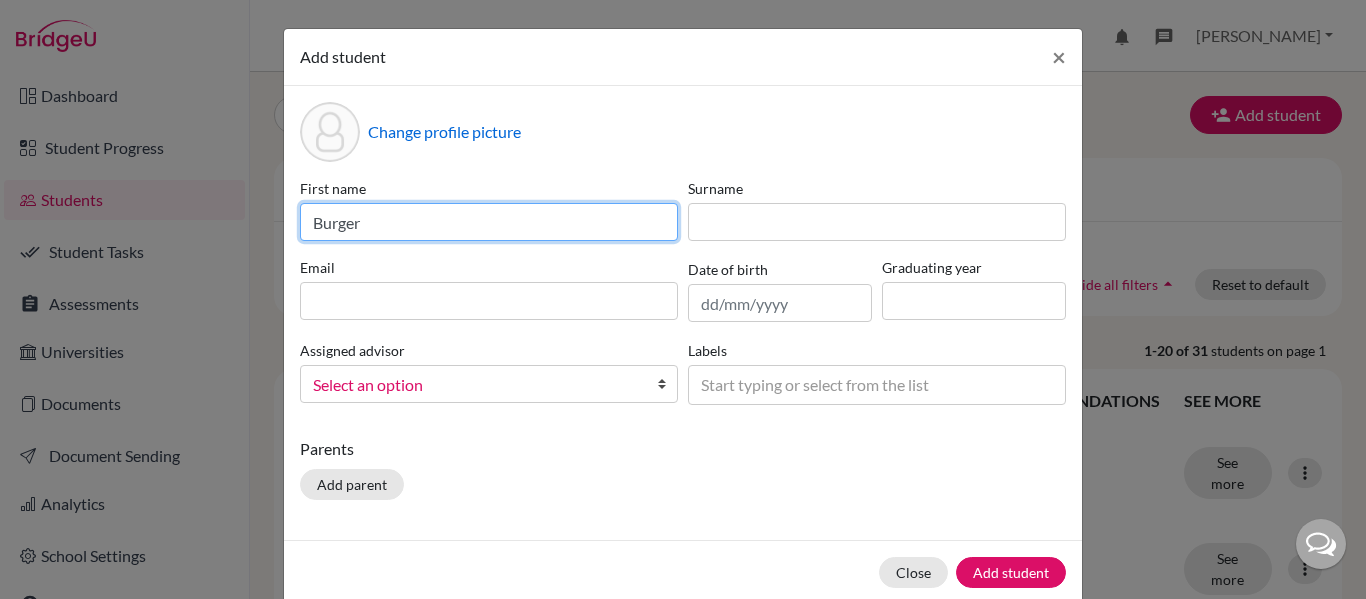 type on "Burger" 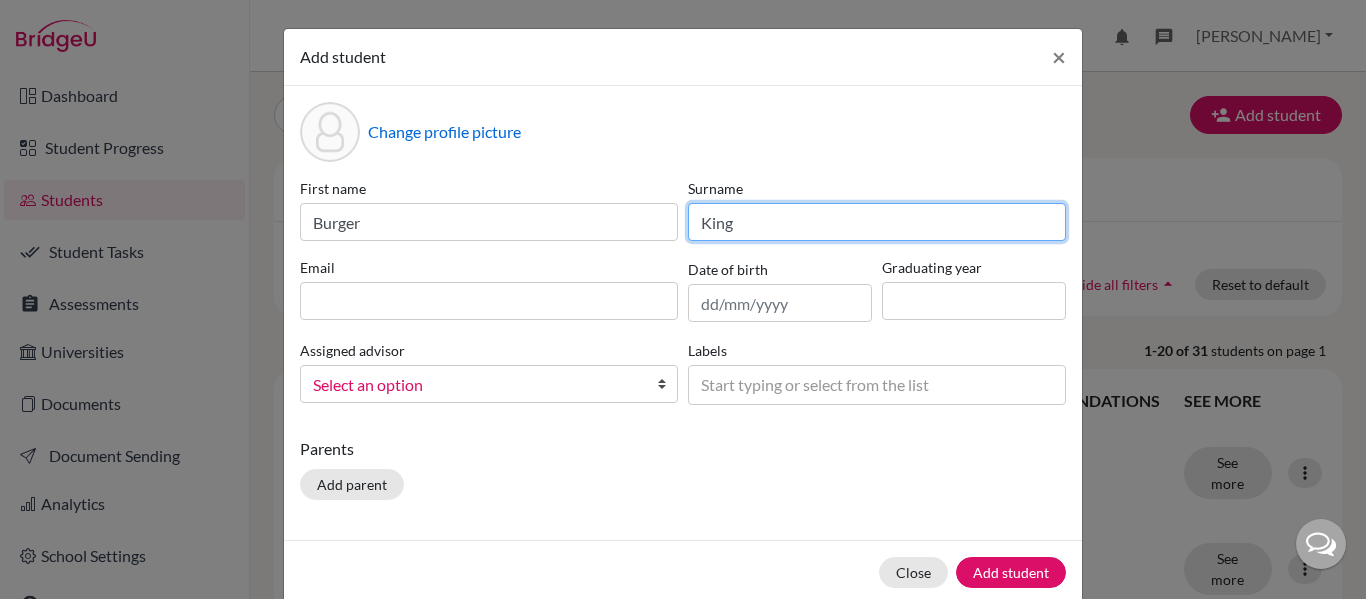 type on "King" 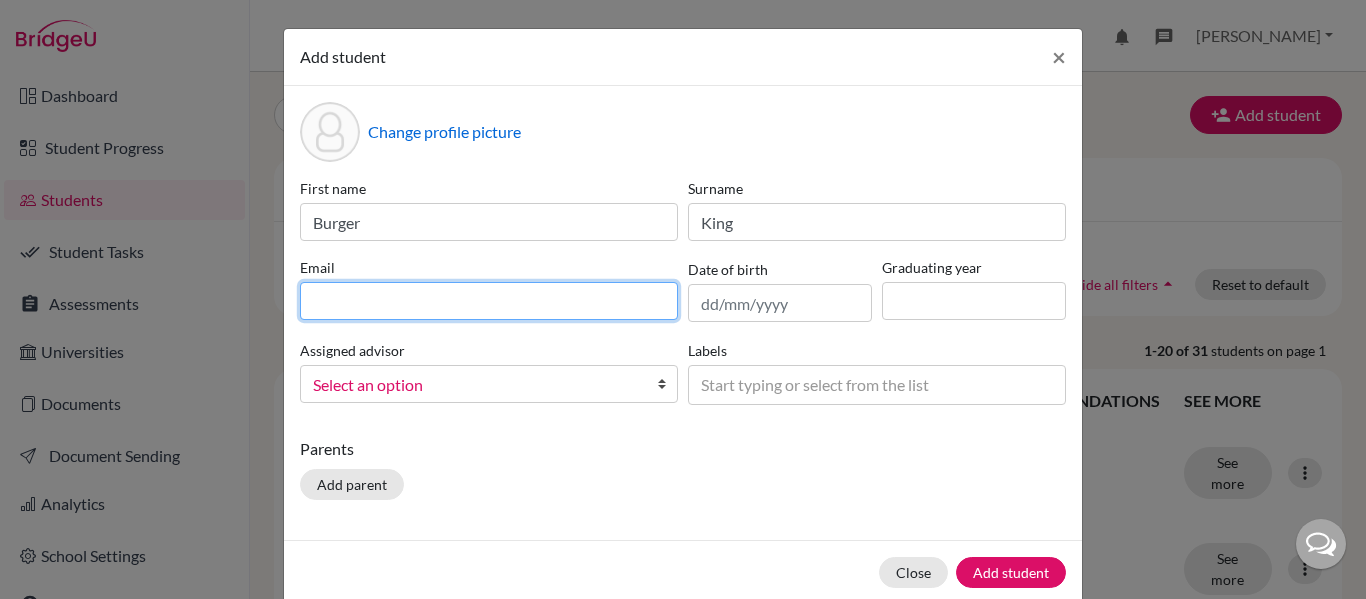 click at bounding box center [489, 301] 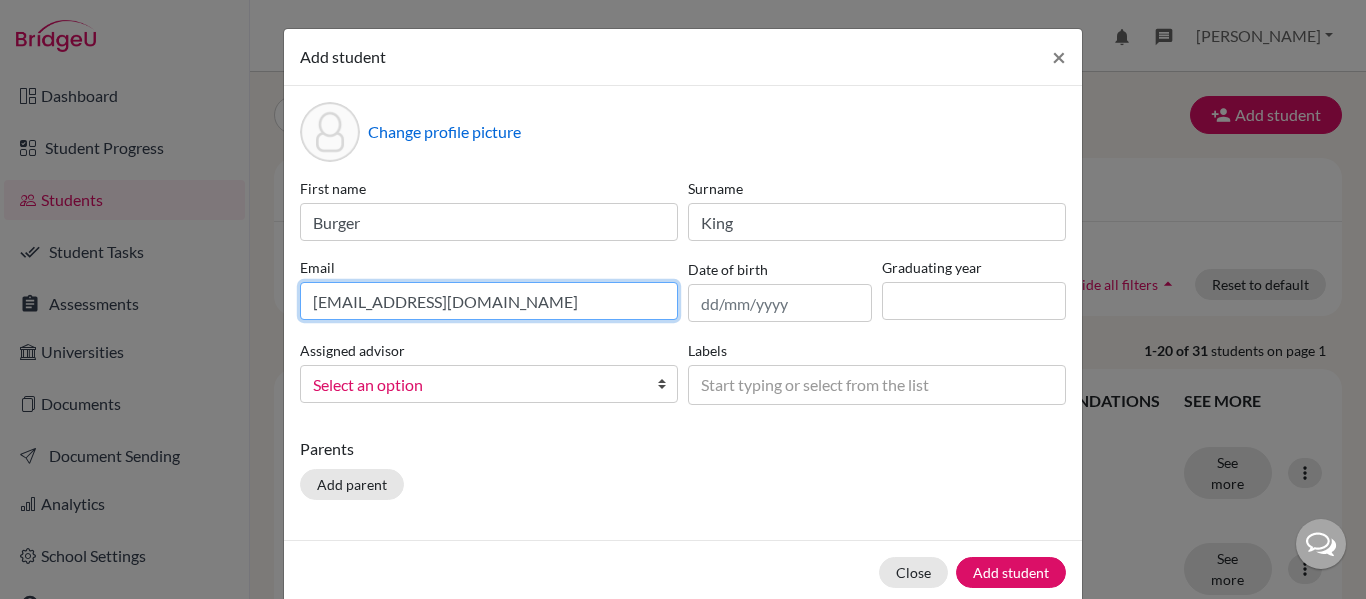 type on "tshimizu@aicj.ed.jp" 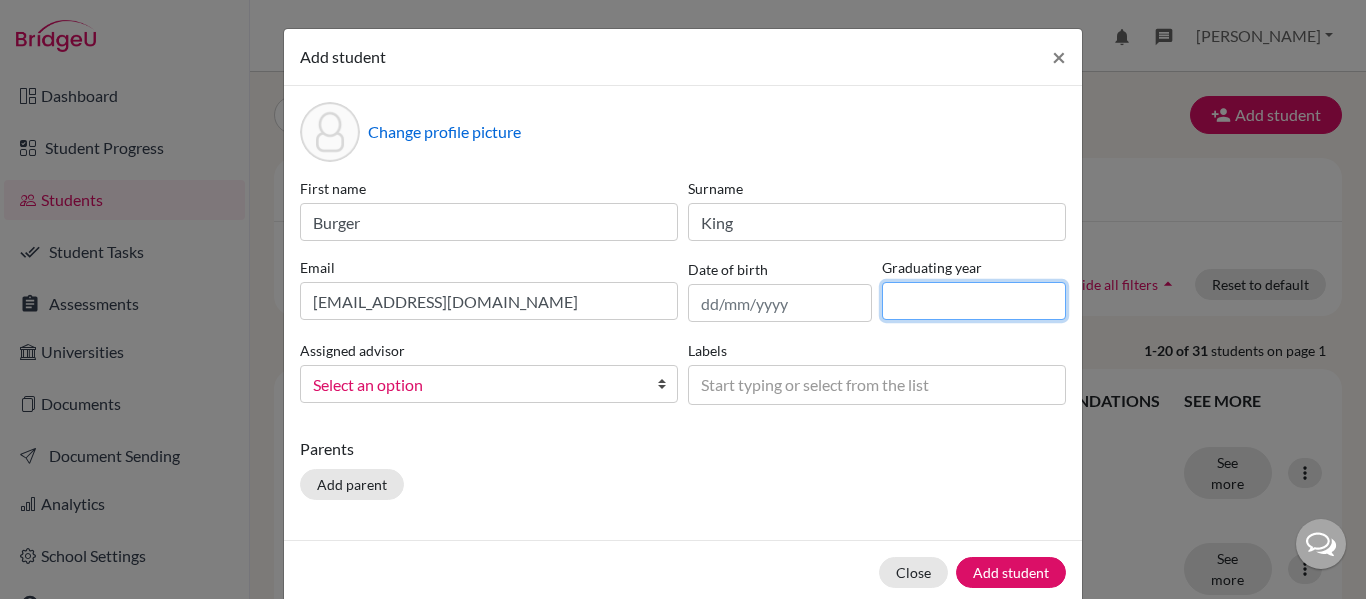 click at bounding box center [974, 301] 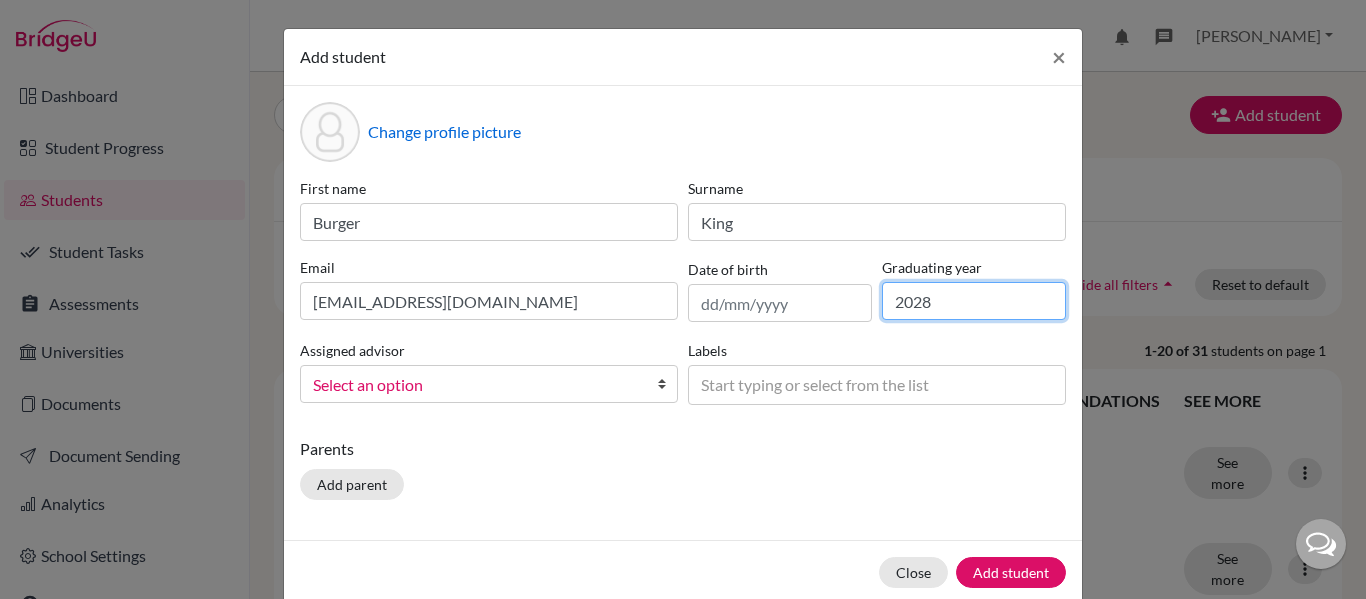 type on "2028" 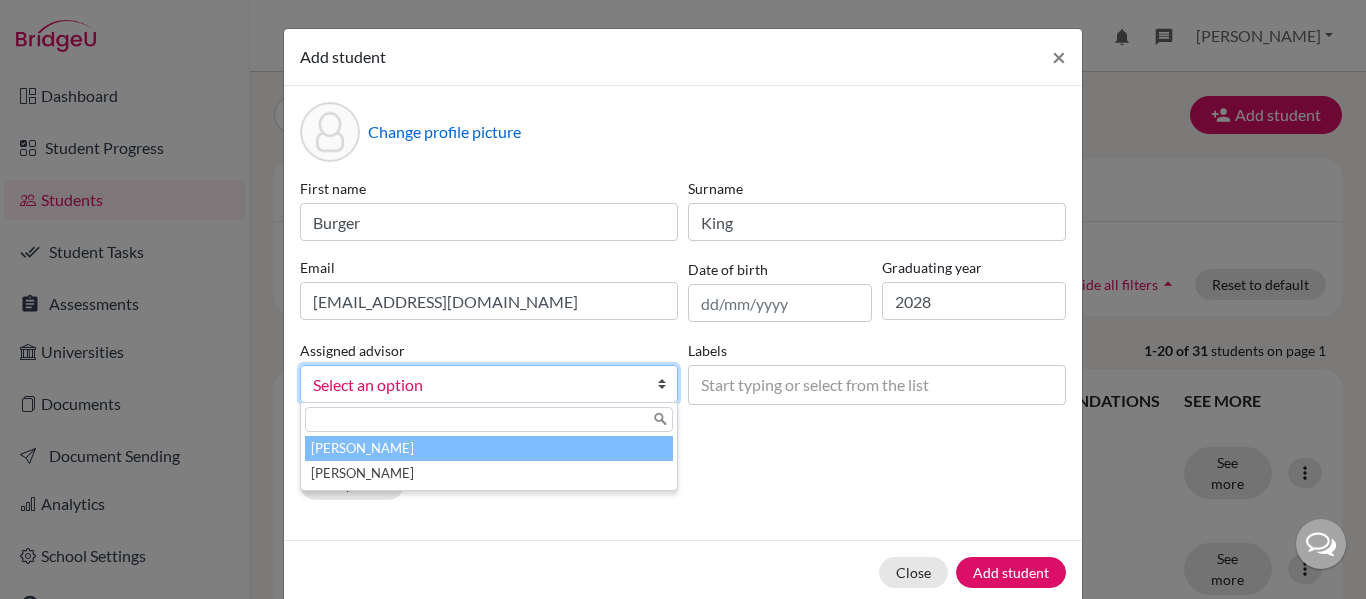 click on "Select an option" at bounding box center [489, 384] 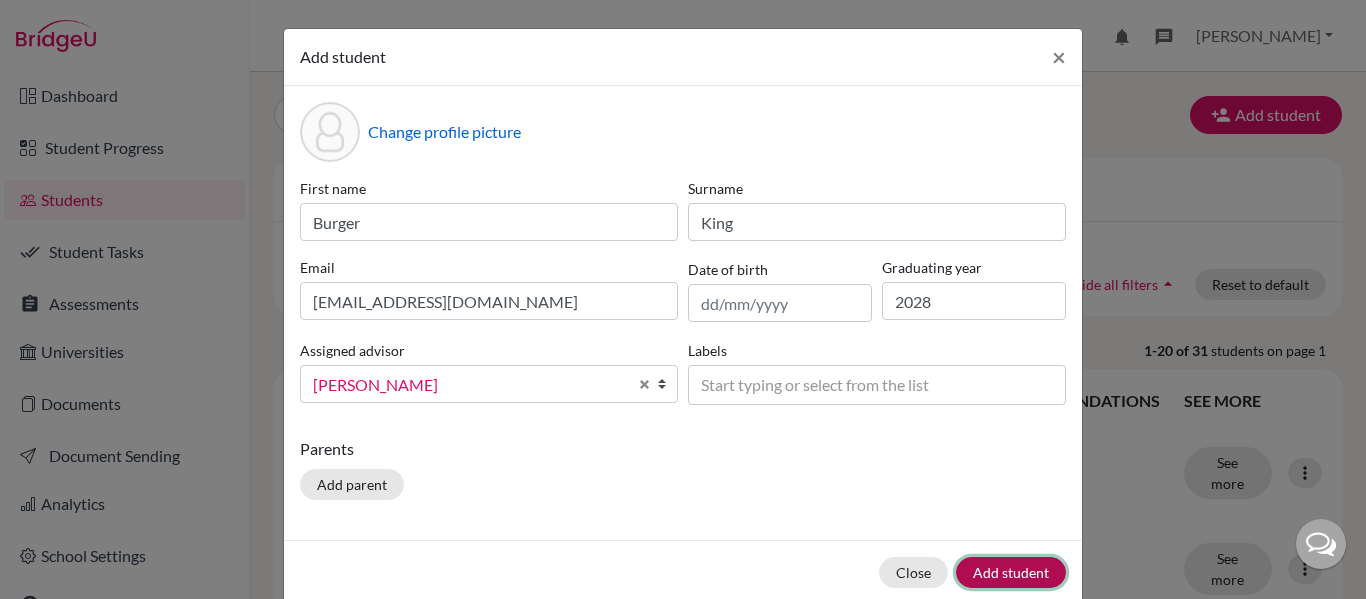 click on "Add student" at bounding box center (1011, 572) 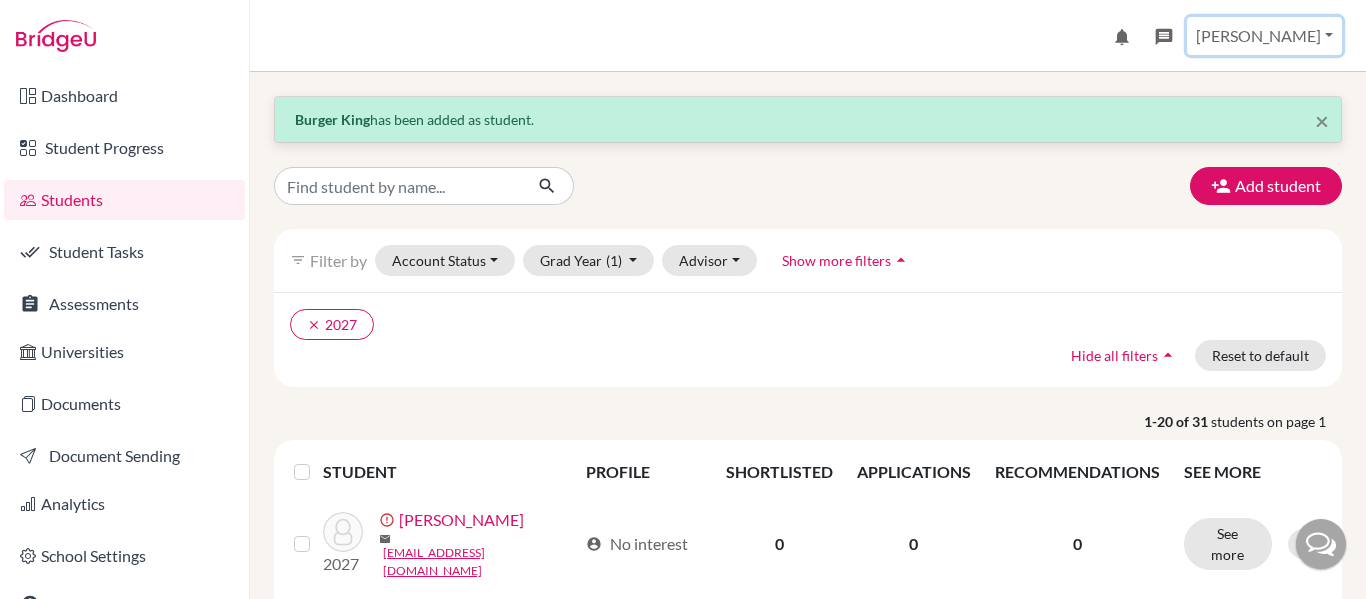 click on "David" at bounding box center [1264, 36] 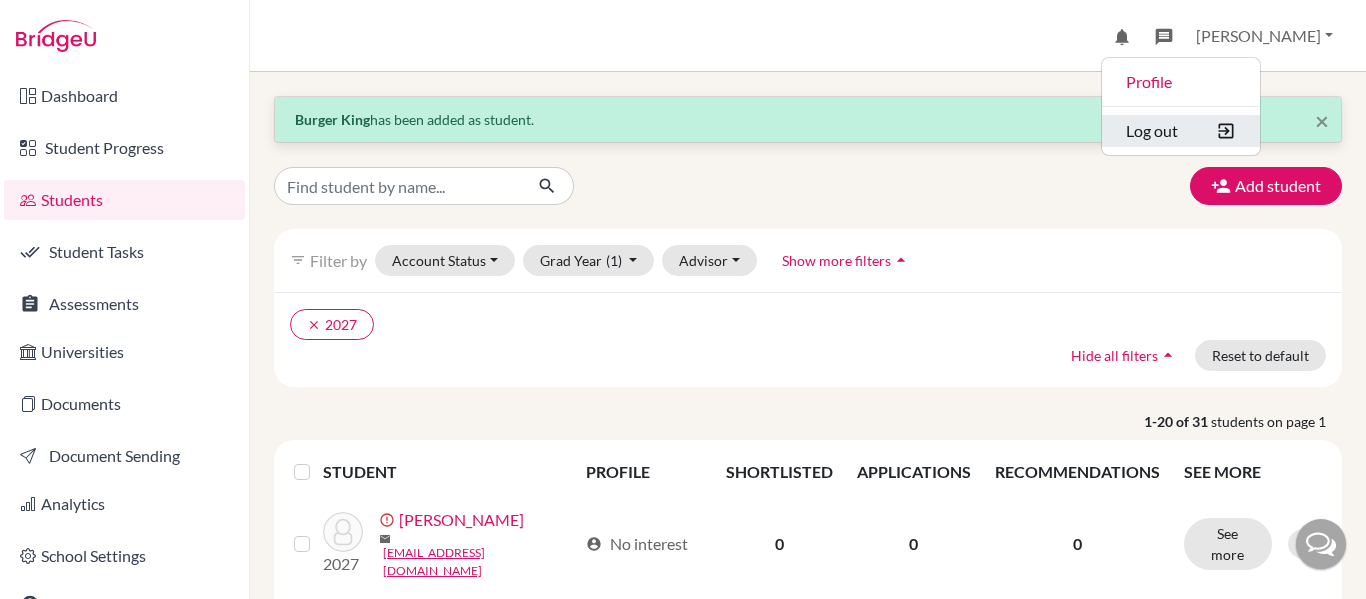 click on "Log out" at bounding box center [1181, 131] 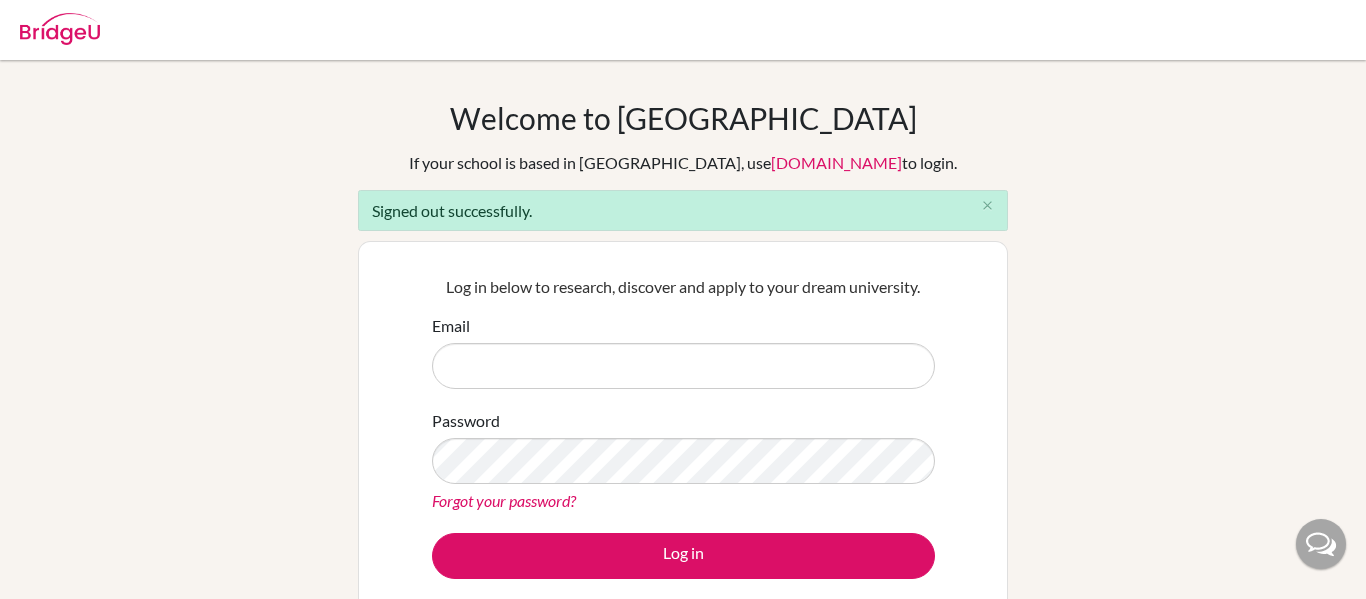 scroll, scrollTop: 0, scrollLeft: 0, axis: both 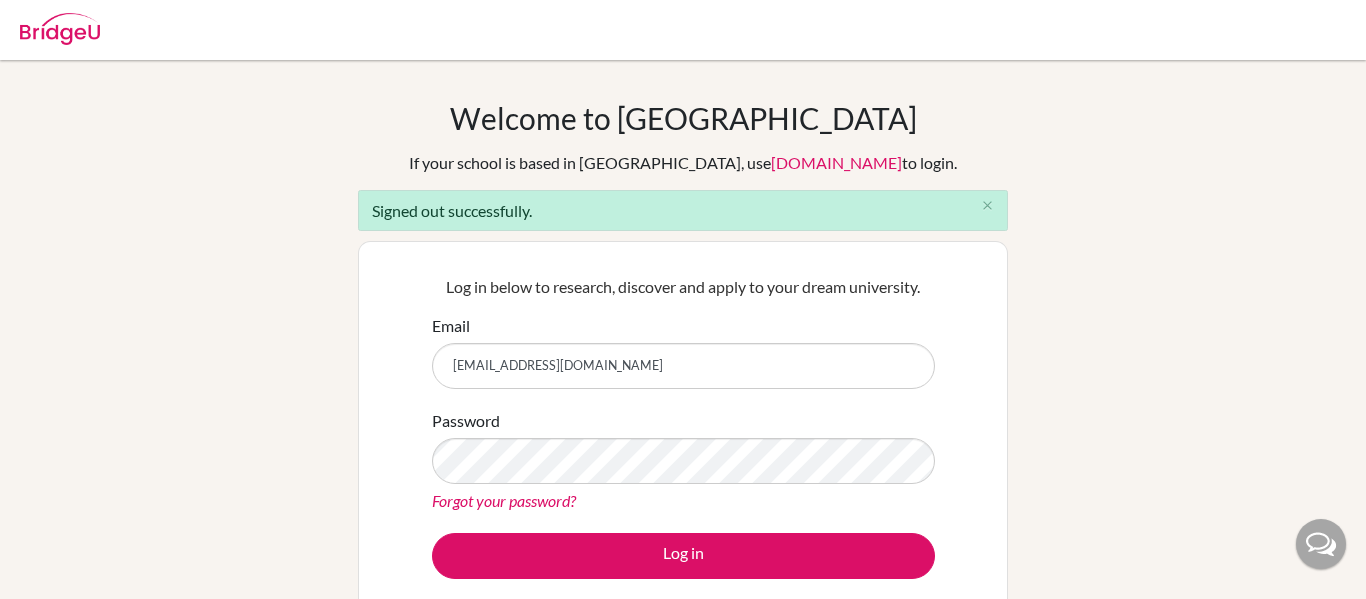 click on "[EMAIL_ADDRESS][DOMAIN_NAME]" at bounding box center (683, 366) 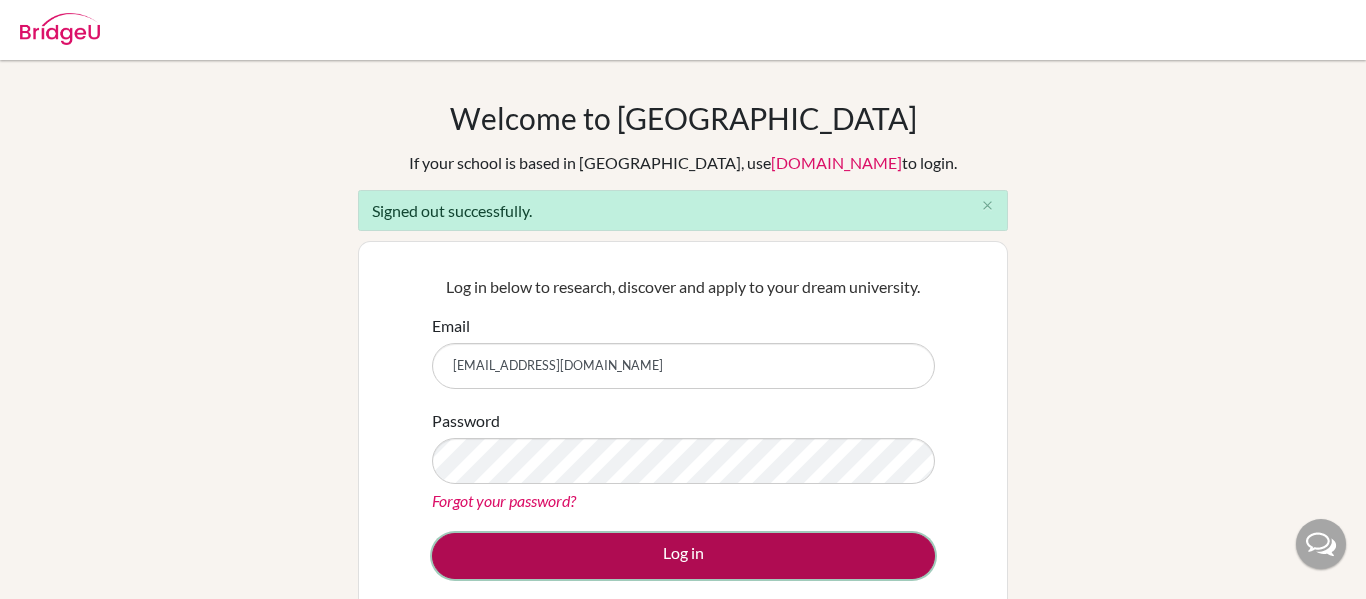 click on "Log in" at bounding box center [683, 556] 